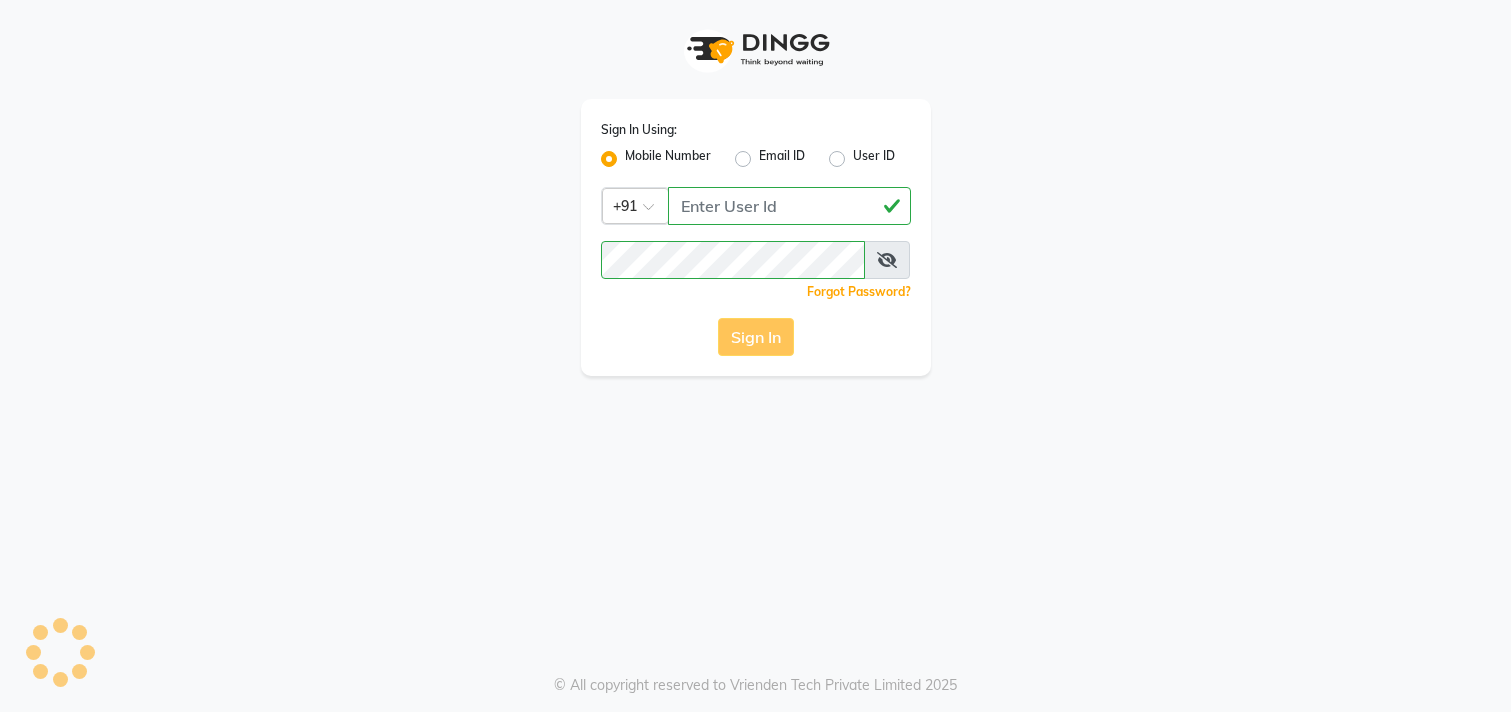 scroll, scrollTop: 0, scrollLeft: 0, axis: both 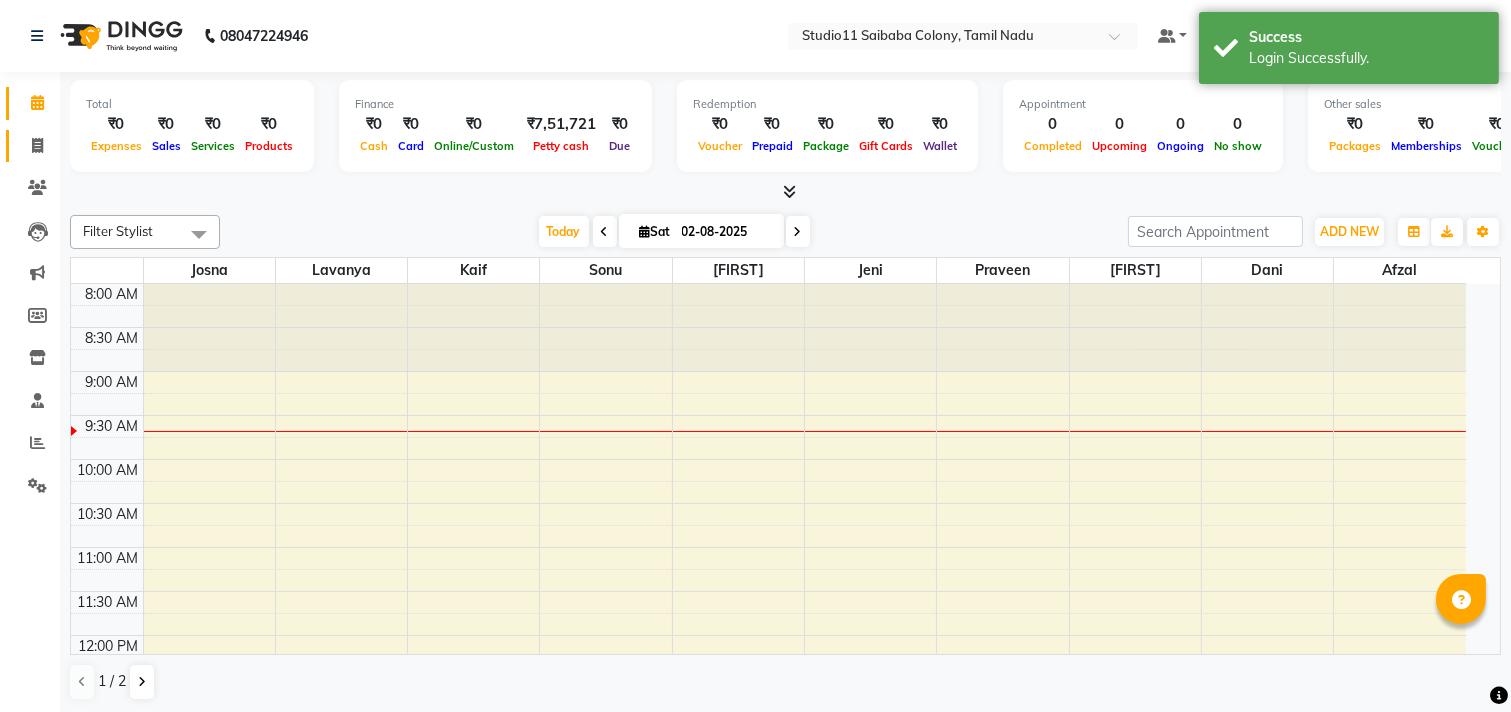 click 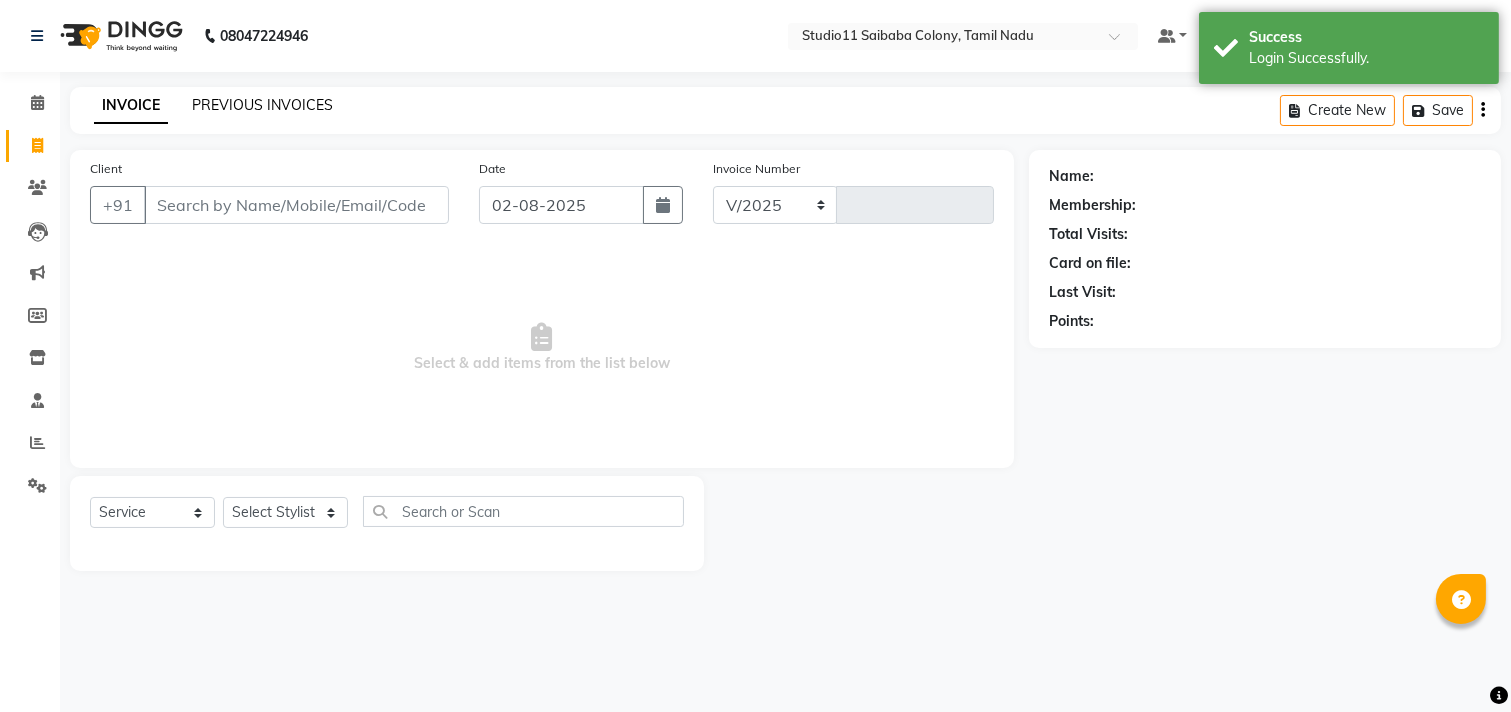 select on "7717" 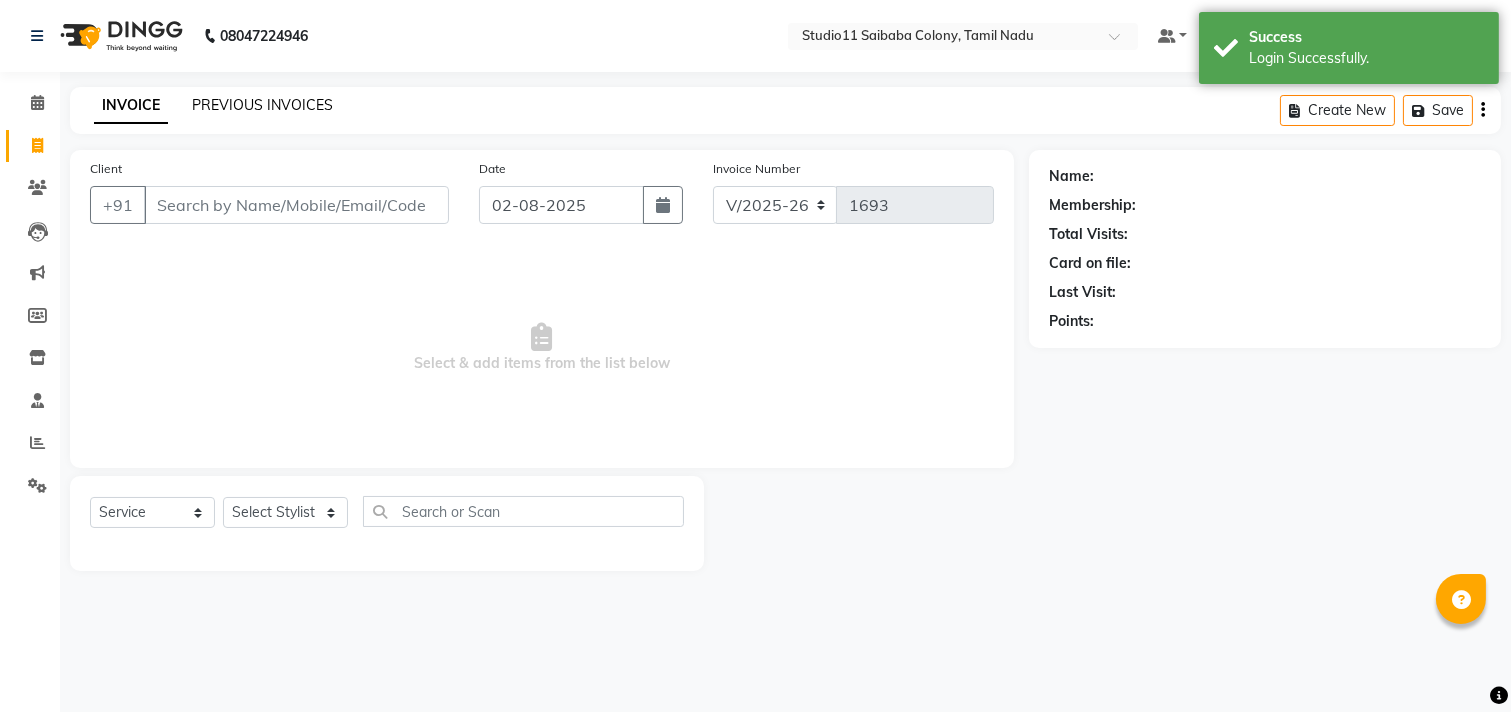 click on "PREVIOUS INVOICES" 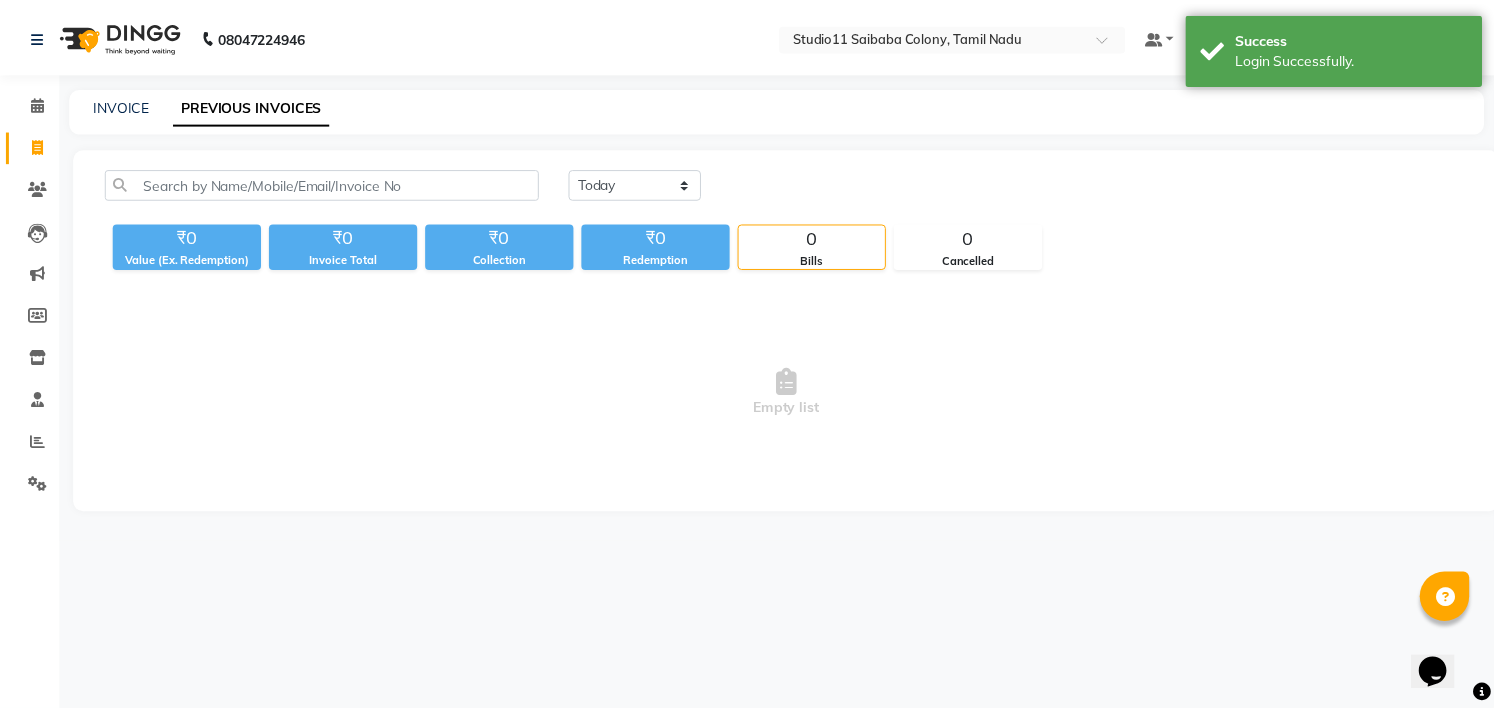 scroll, scrollTop: 0, scrollLeft: 0, axis: both 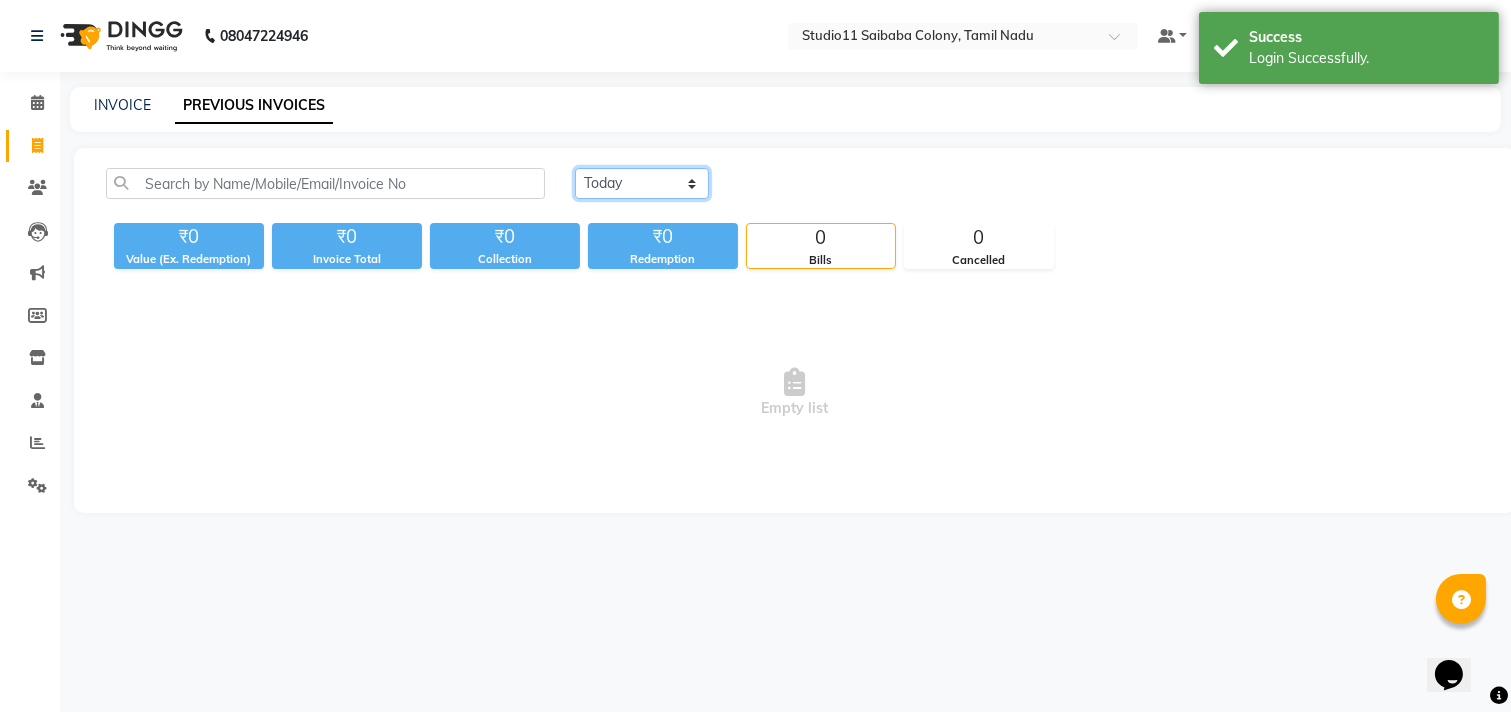 click on "Today Yesterday Custom Range" 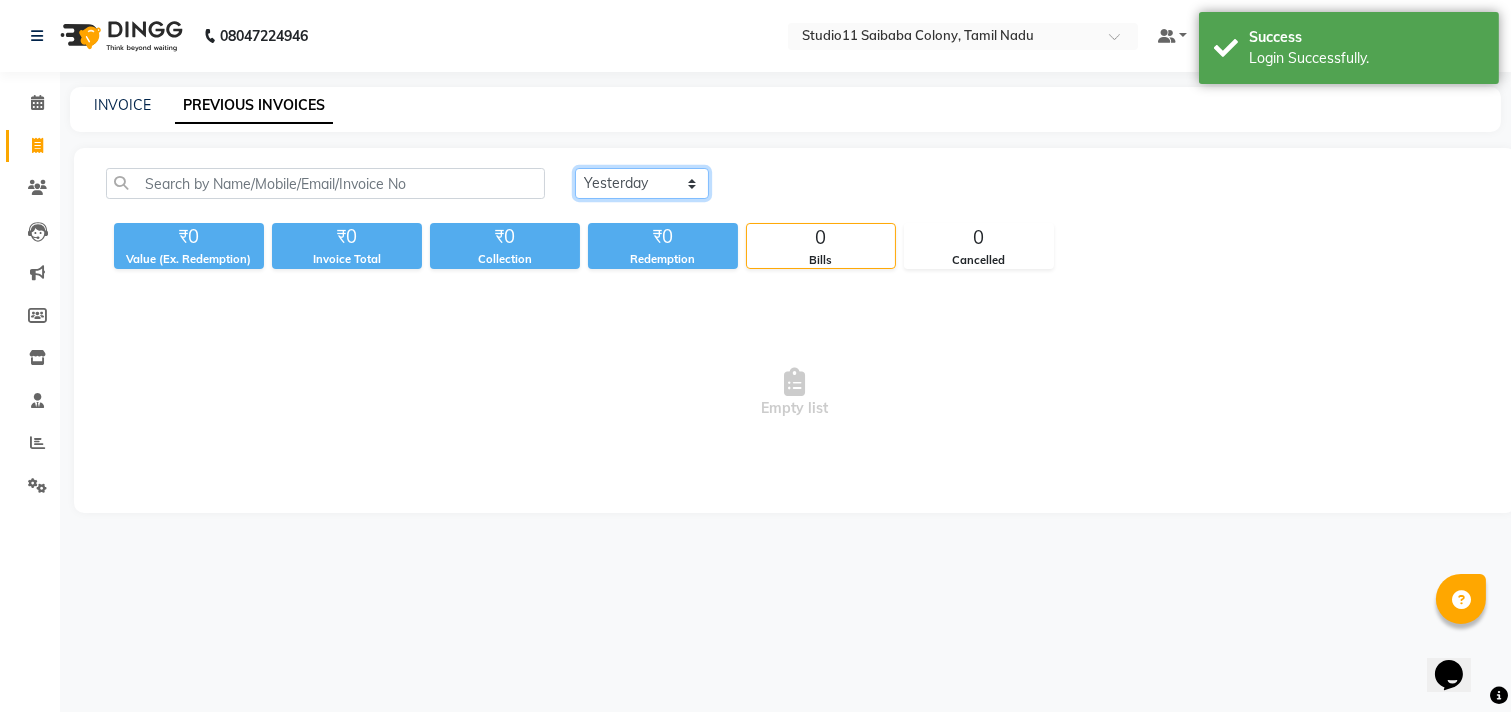click on "Today Yesterday Custom Range" 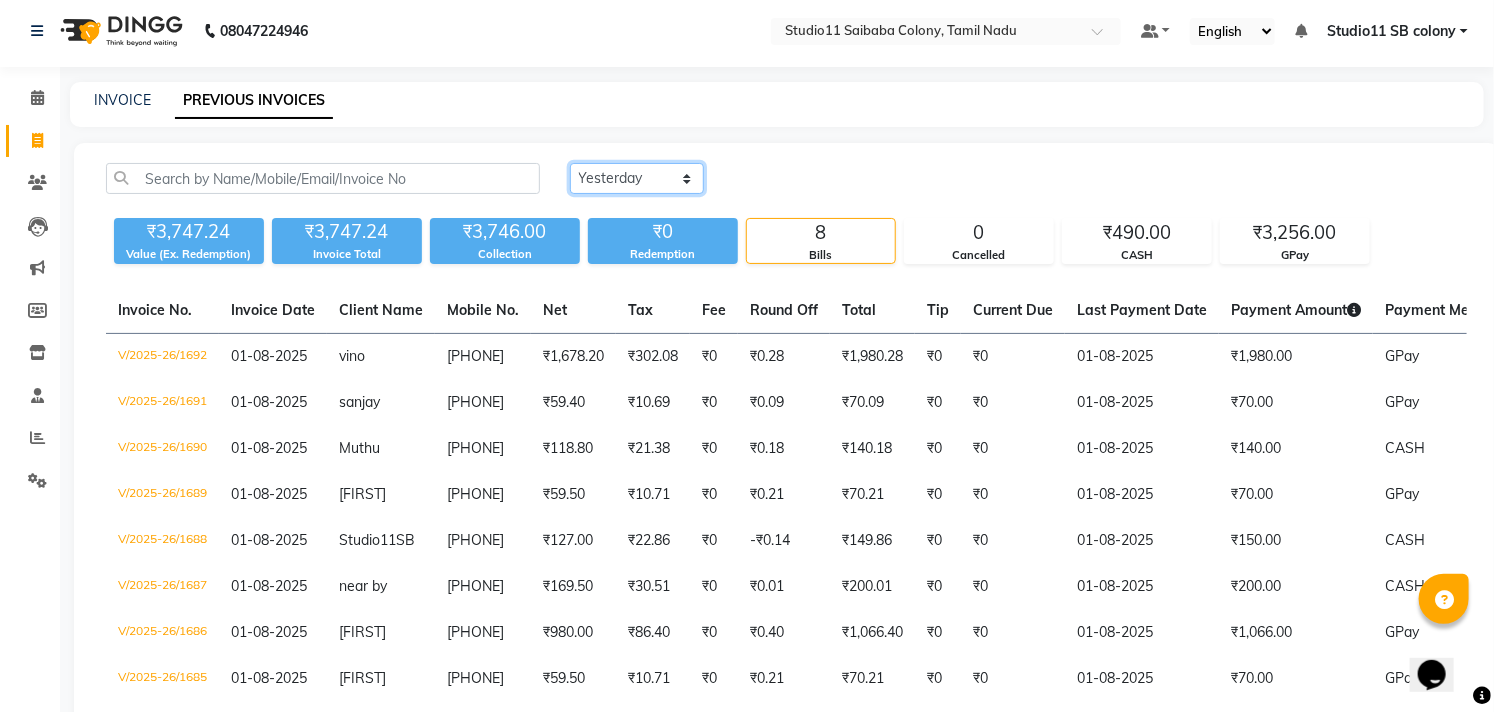 scroll, scrollTop: 0, scrollLeft: 0, axis: both 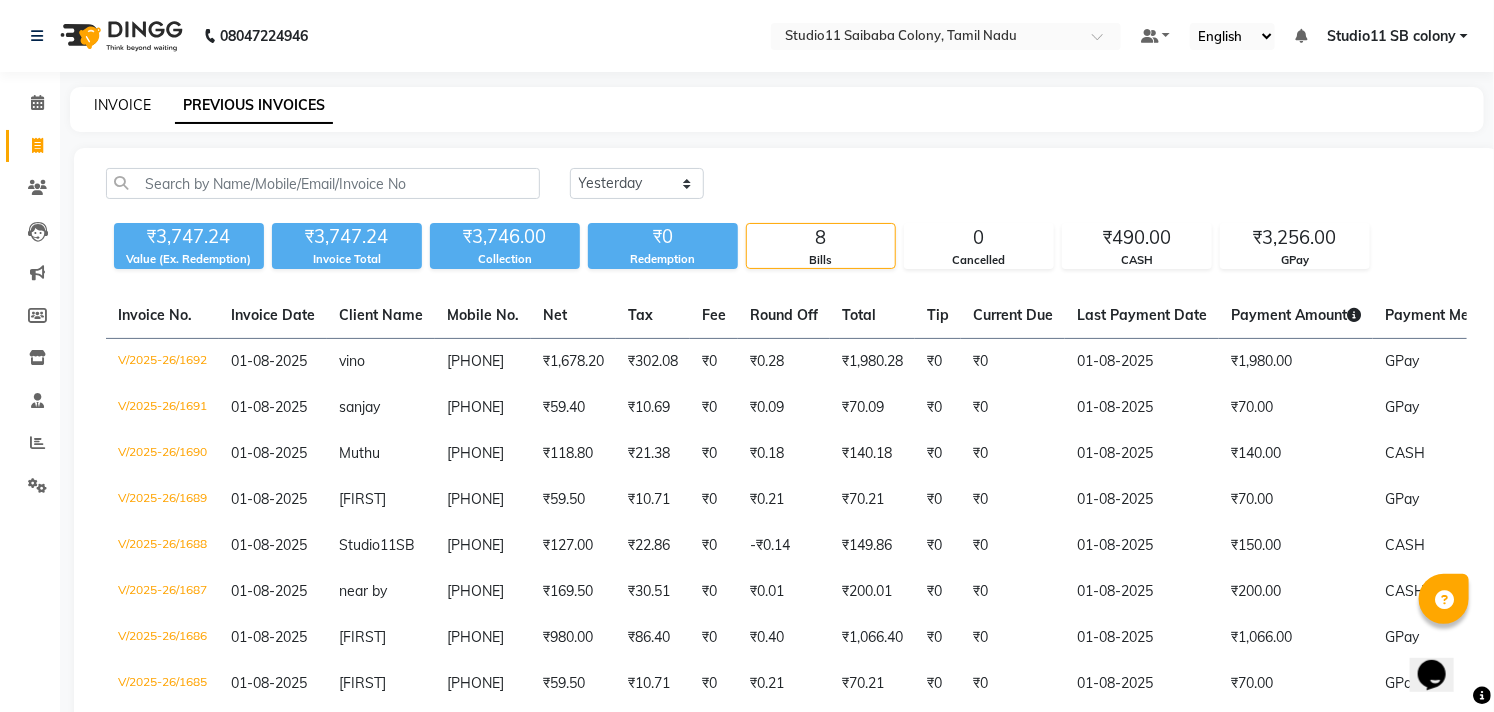 click on "INVOICE" 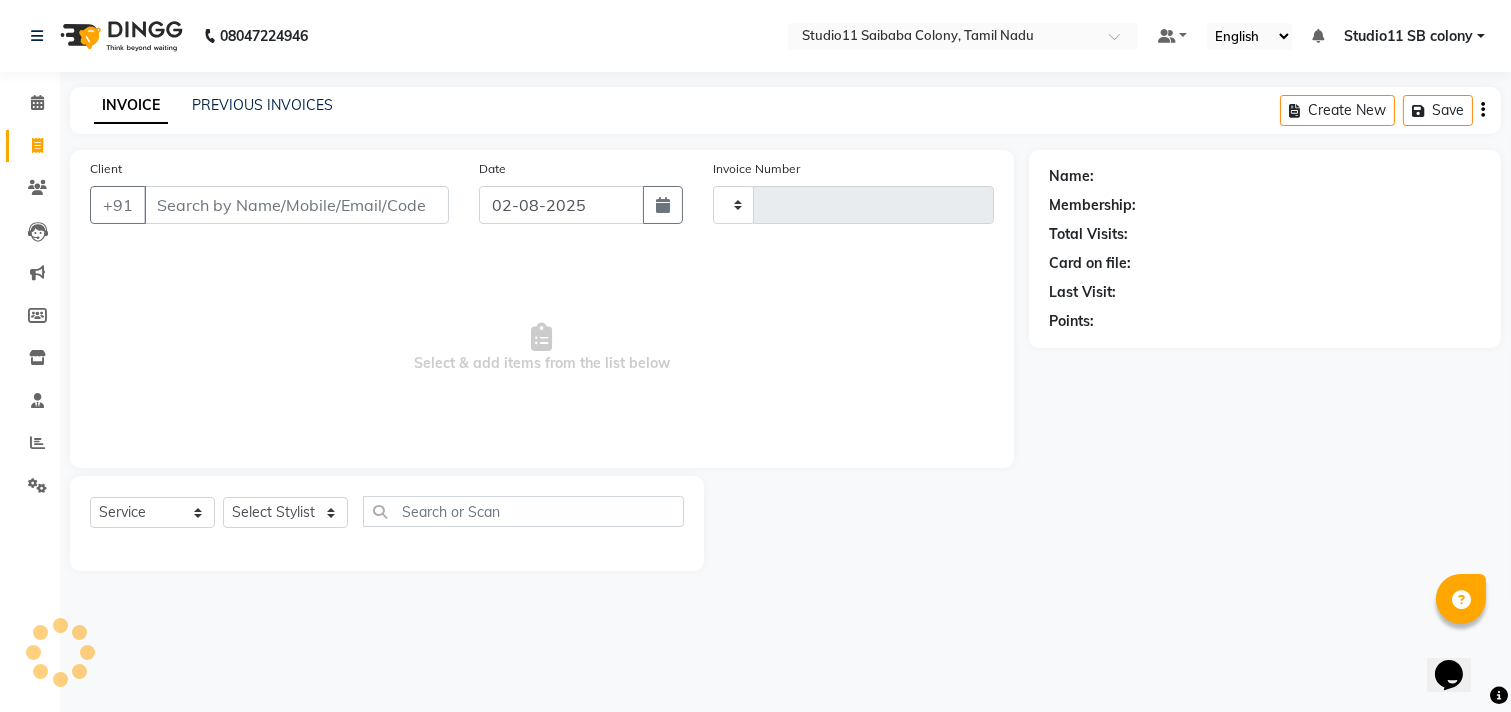 type on "1693" 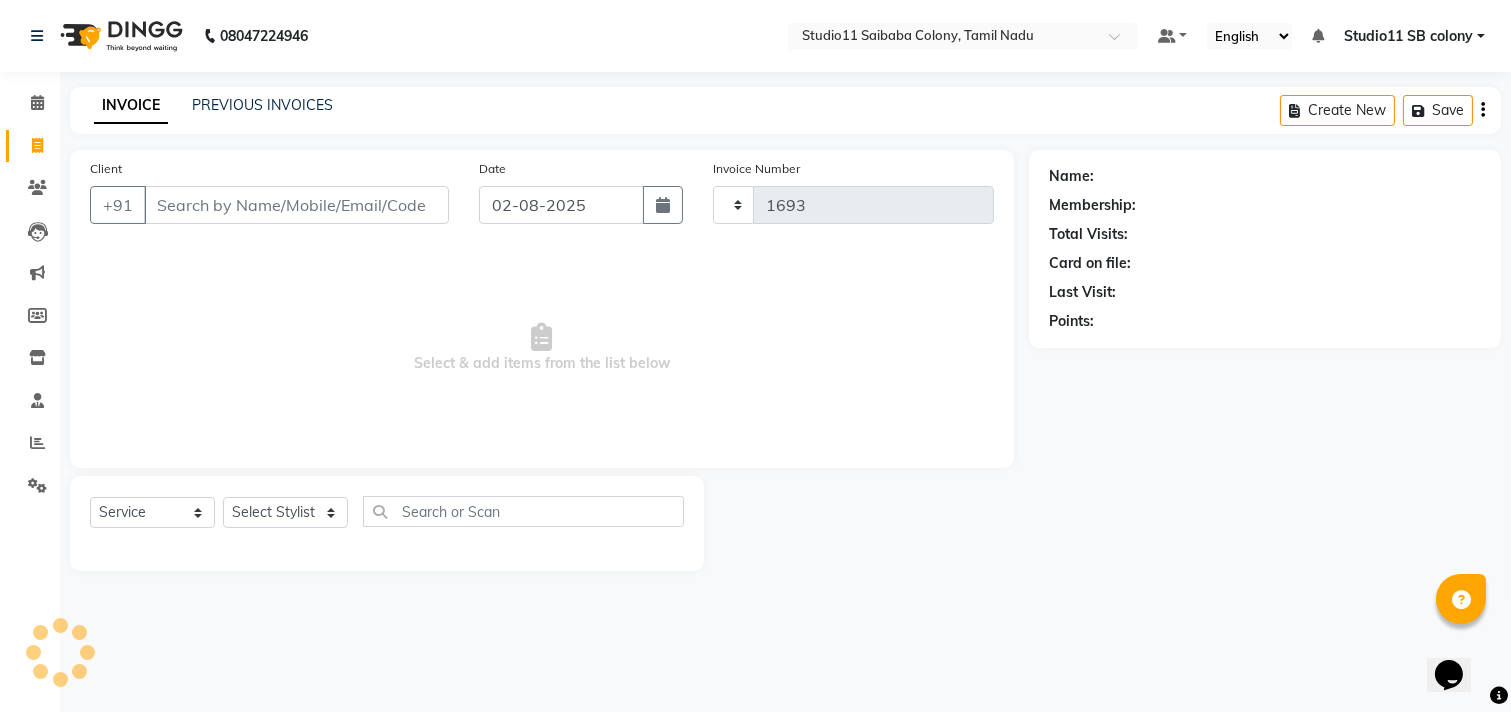 select on "7717" 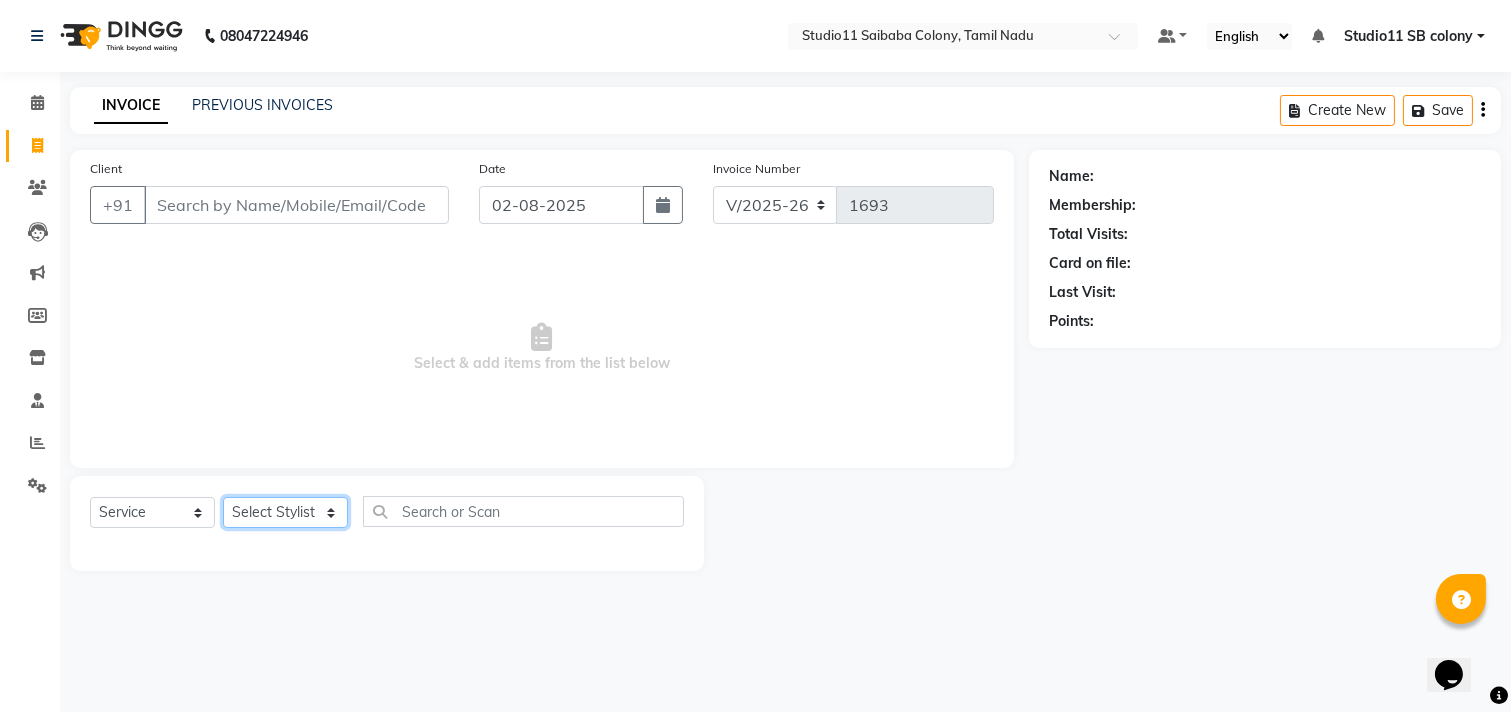 click on "Select Stylist Afzal Akbar Dani Jeni Josna kaif lavanya manimekalai Praveen Sonu Studio11 SB colony Tahir tamil" 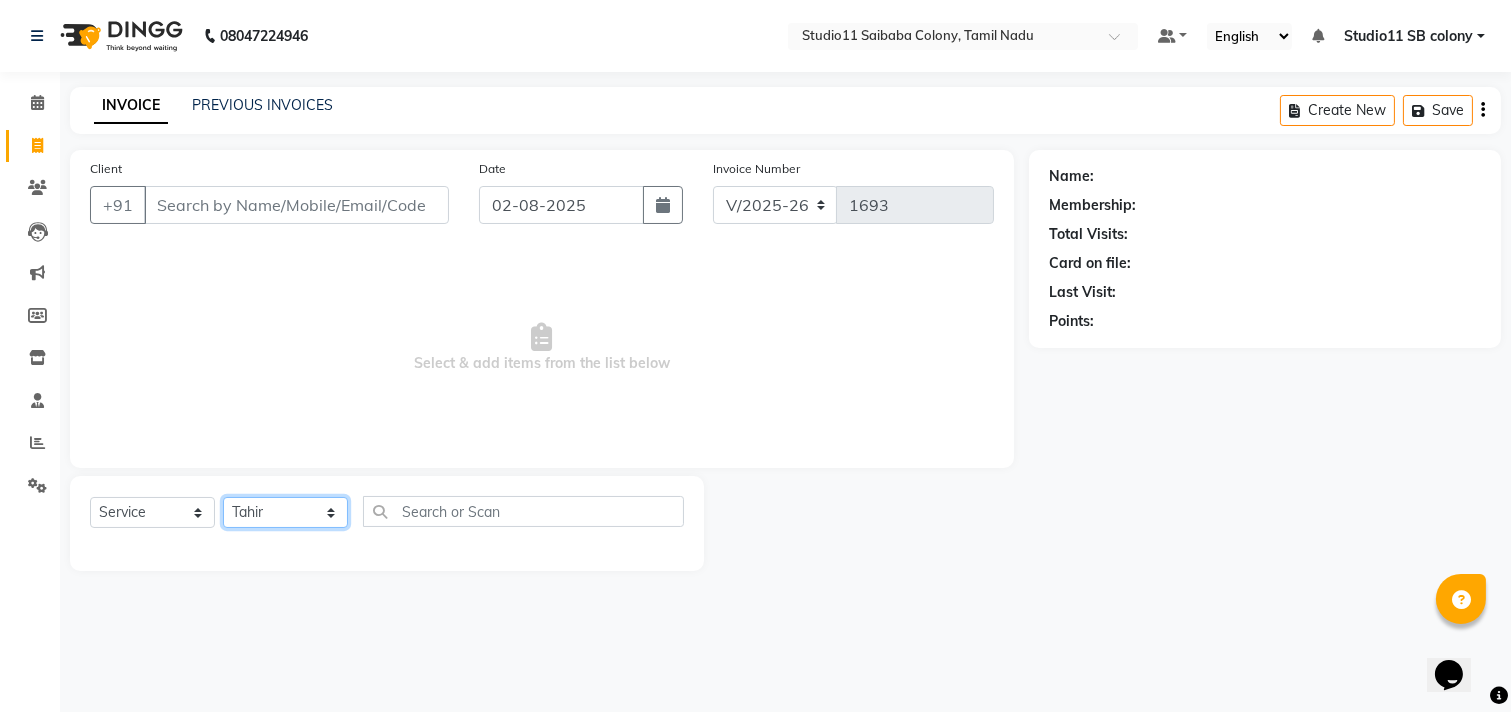 click on "Select Stylist Afzal Akbar Dani Jeni Josna kaif lavanya manimekalai Praveen Sonu Studio11 SB colony Tahir tamil" 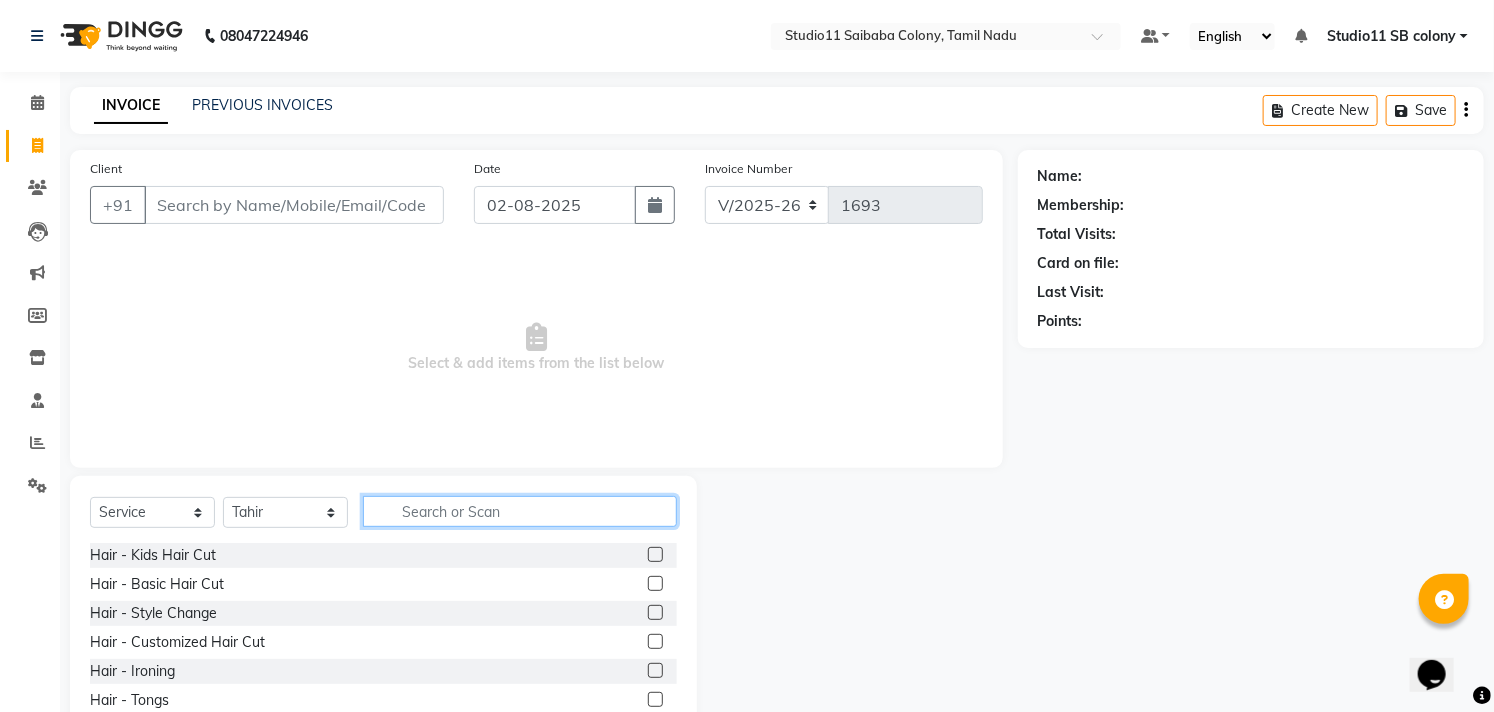 click 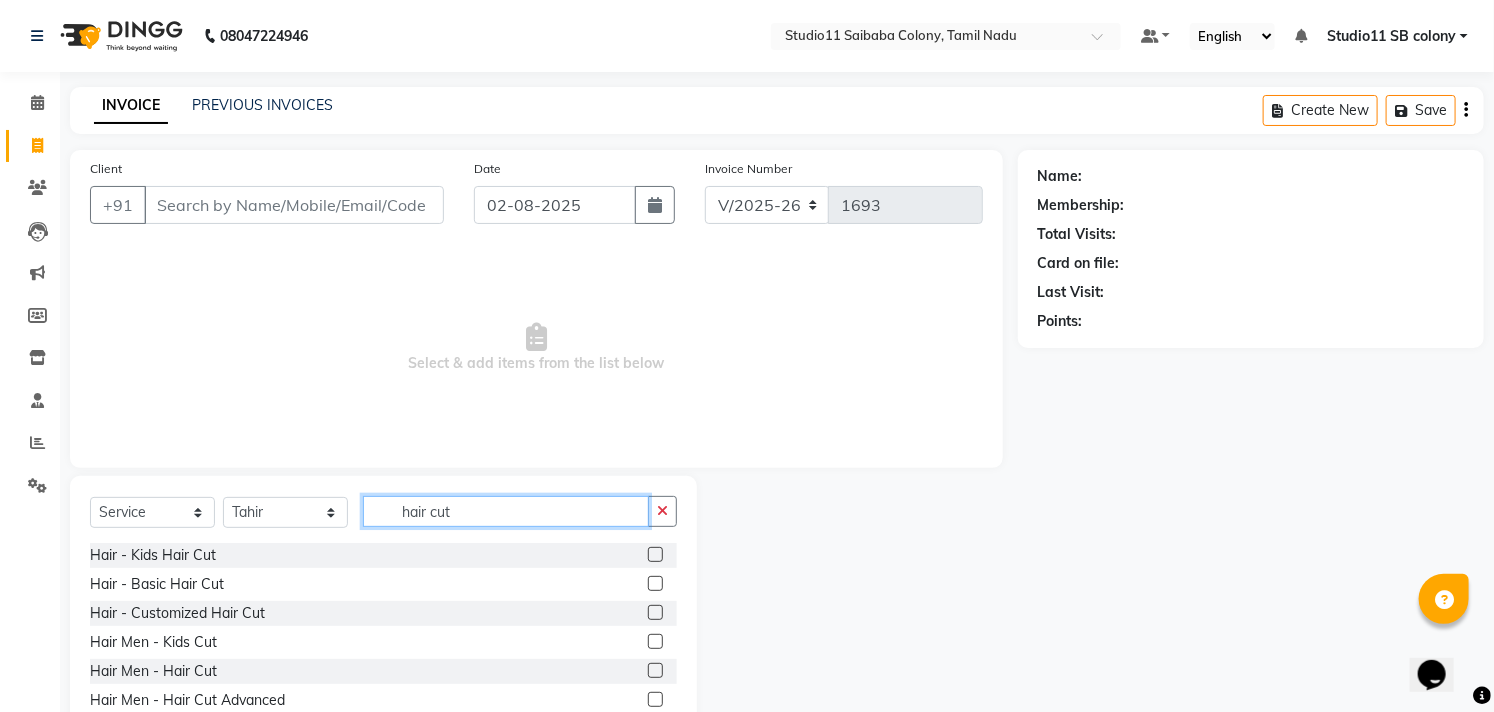 type on "hair cut" 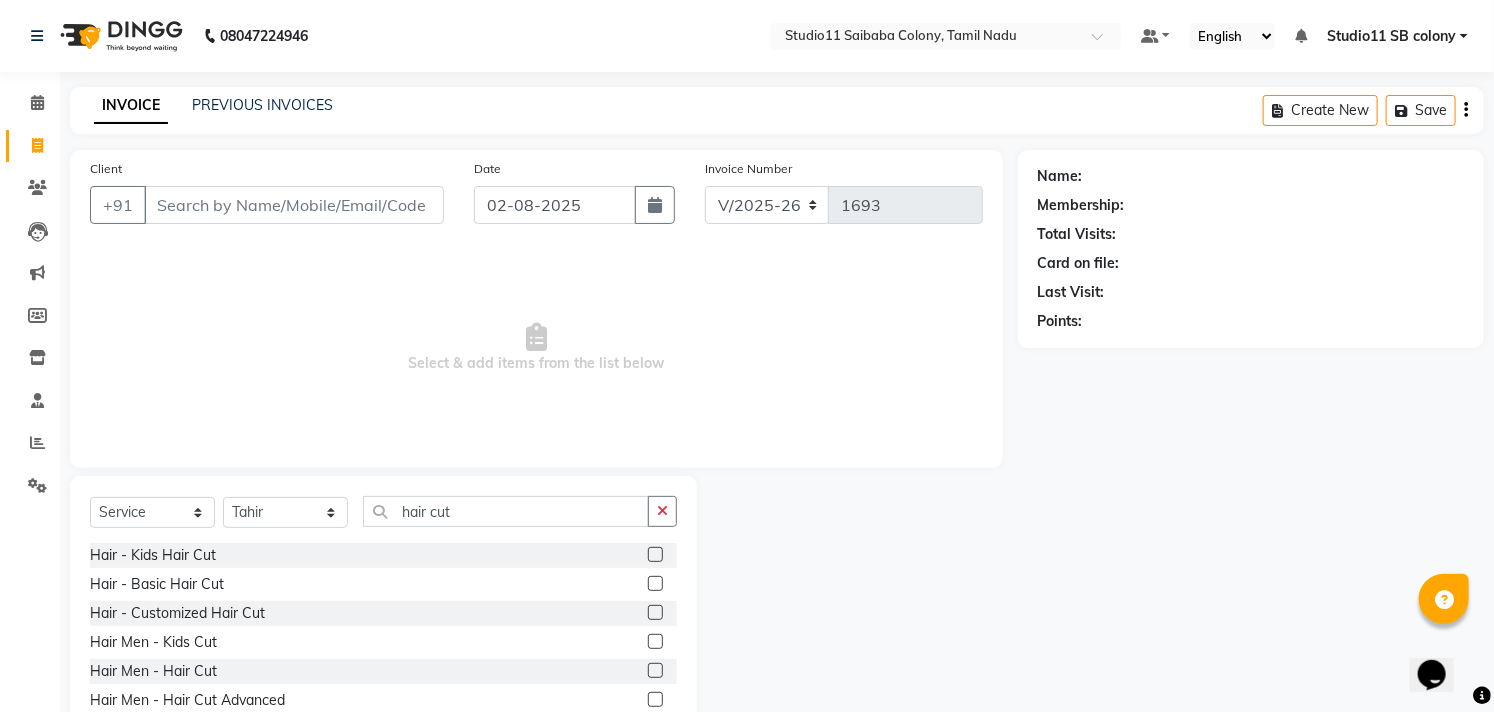 click 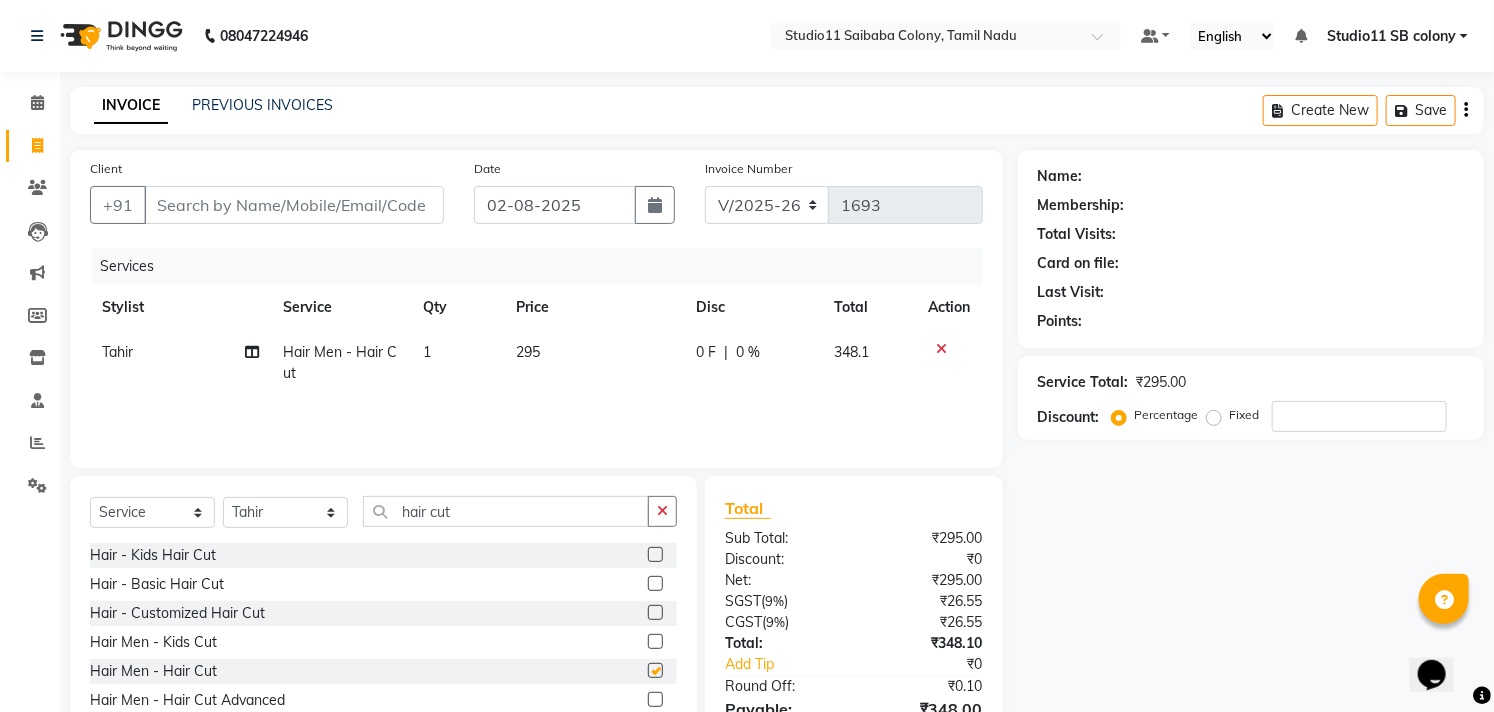 checkbox on "false" 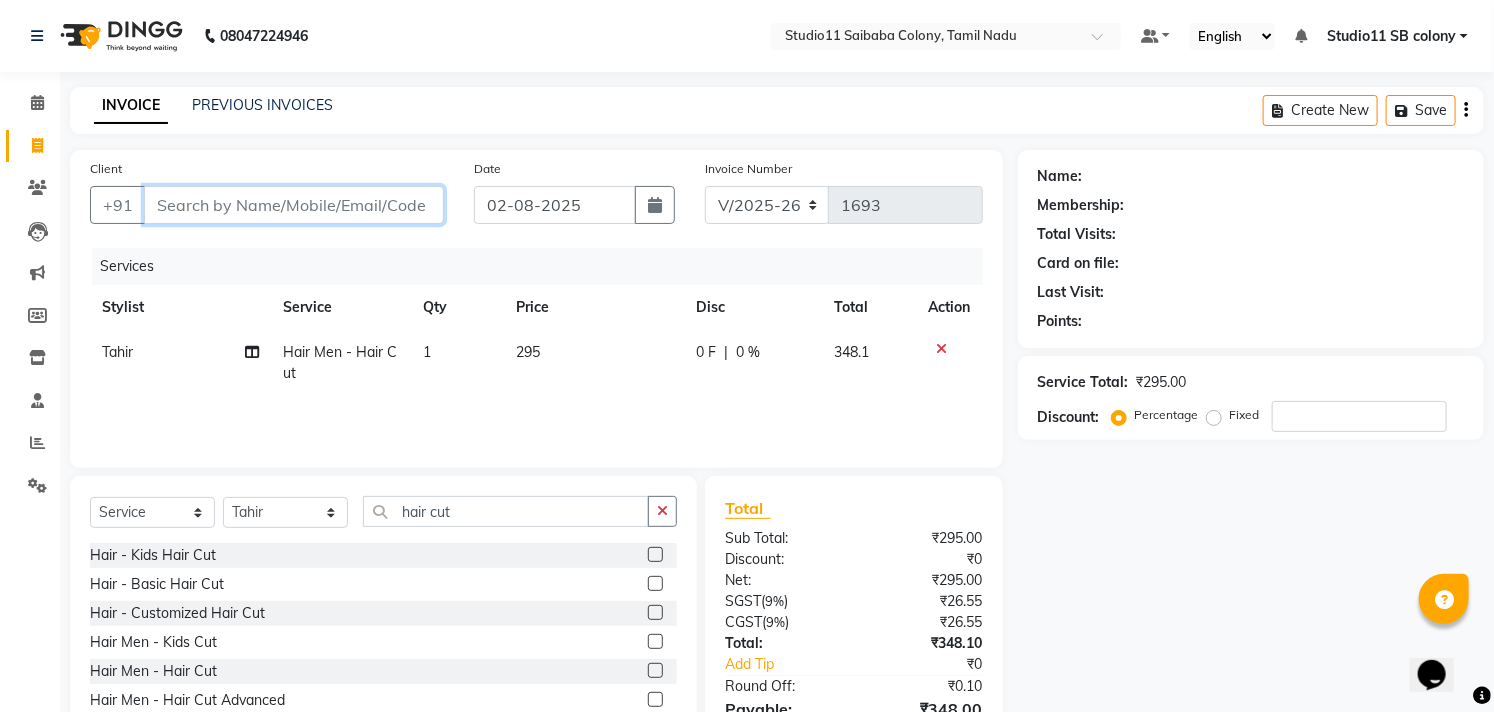 click on "Client" at bounding box center (294, 205) 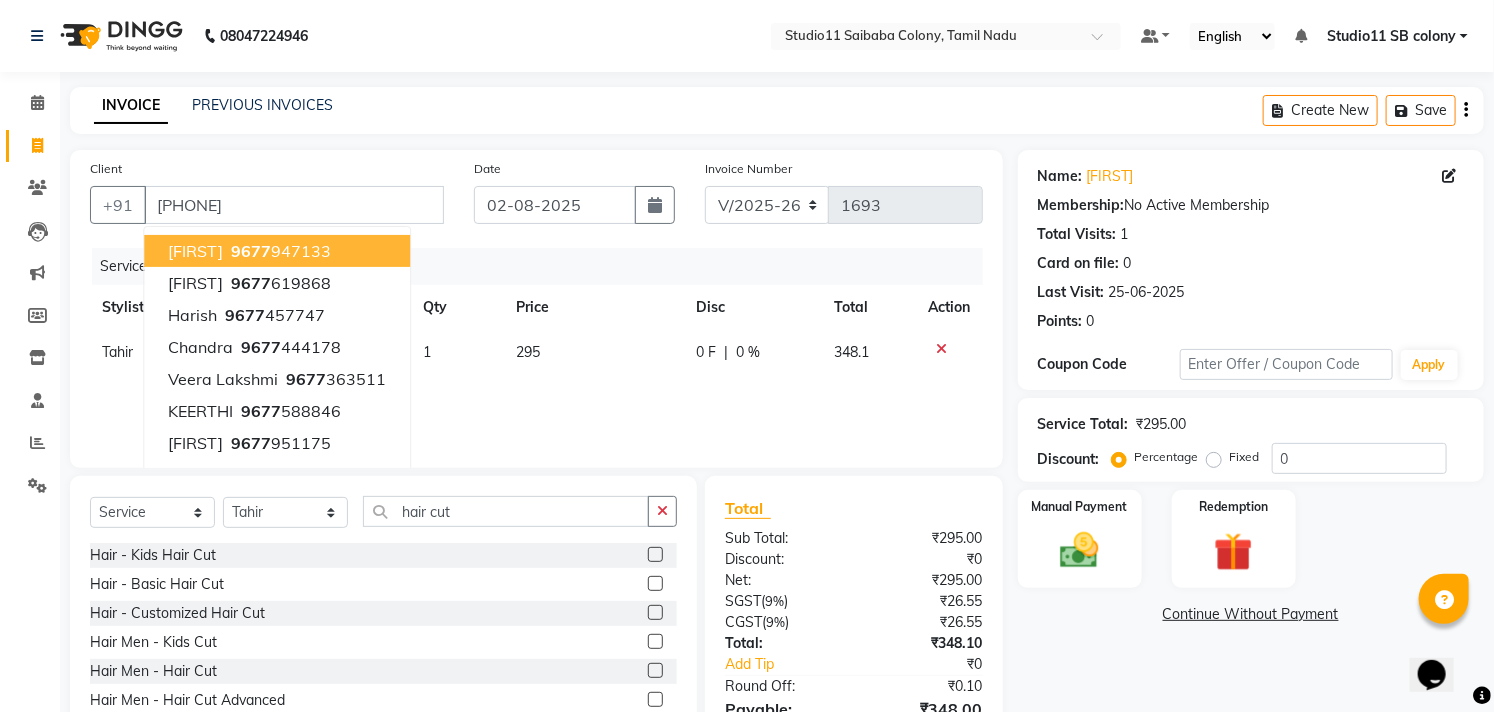 click on "[FIRST]   [PHONE]" at bounding box center [277, 251] 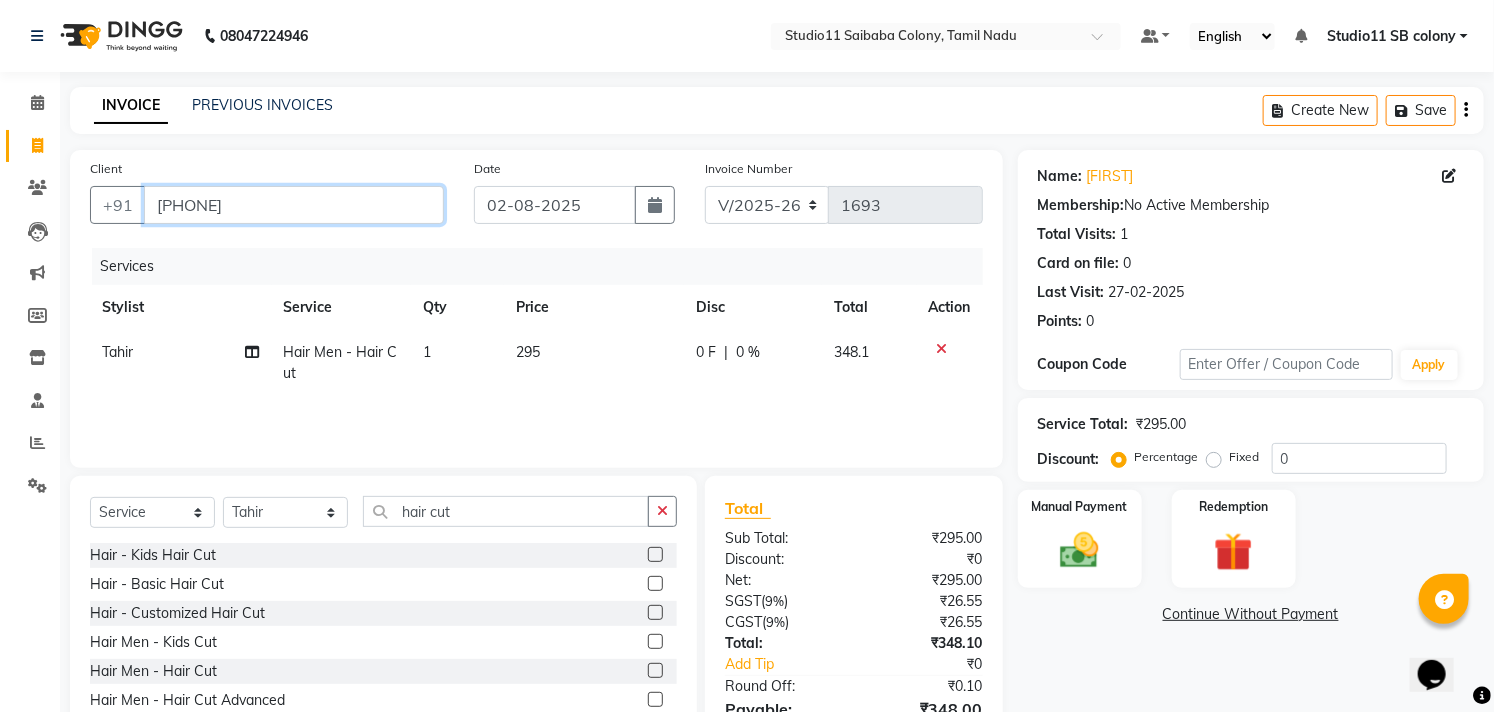 click on "[PHONE]" at bounding box center [294, 205] 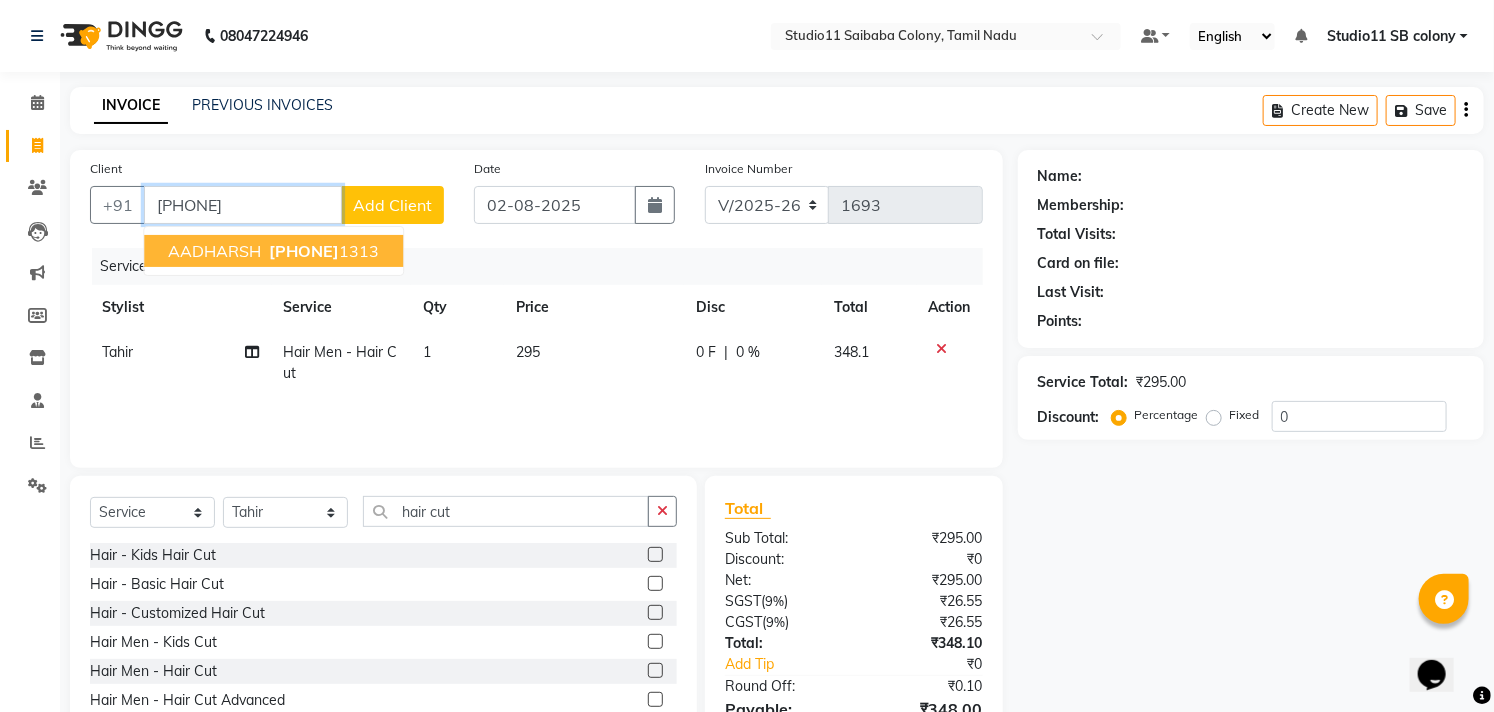 click on "[PHONE]" at bounding box center (304, 251) 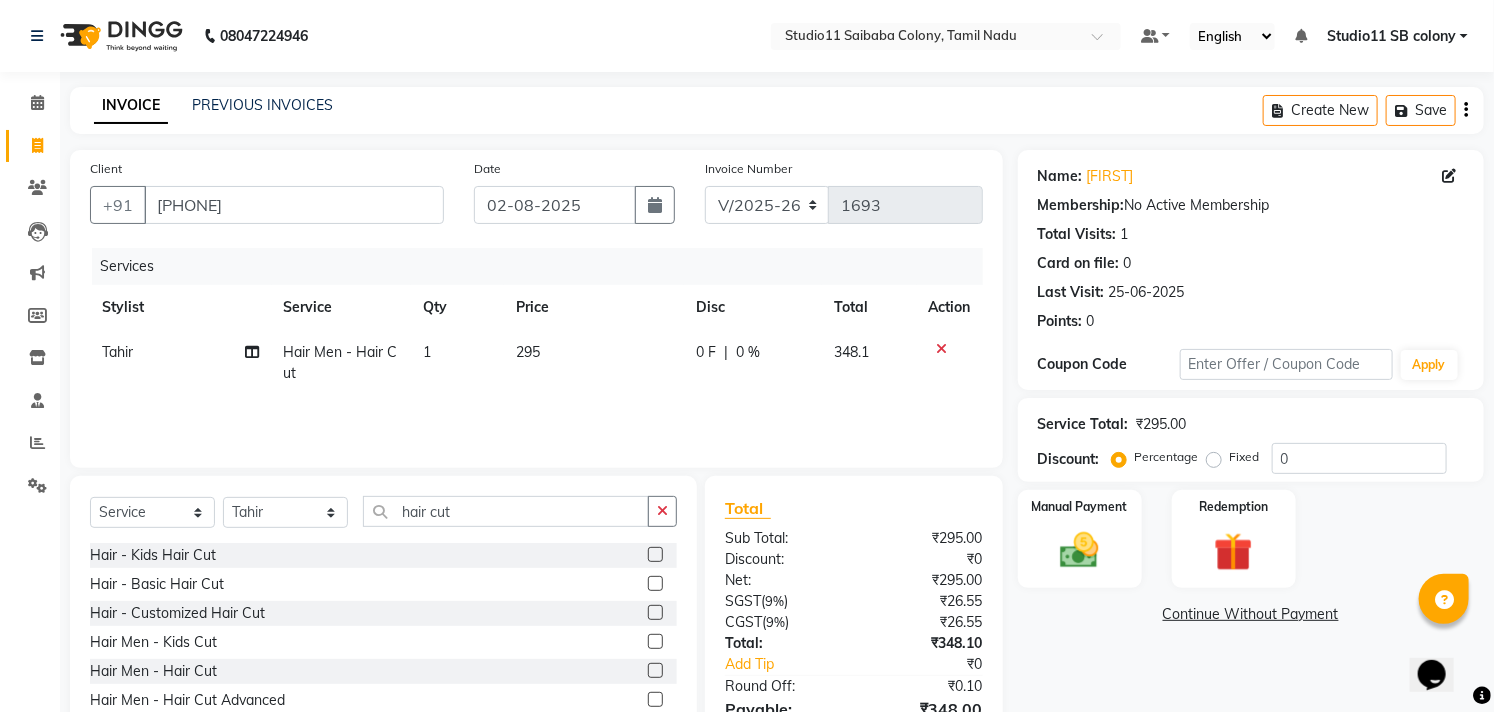 scroll, scrollTop: 108, scrollLeft: 0, axis: vertical 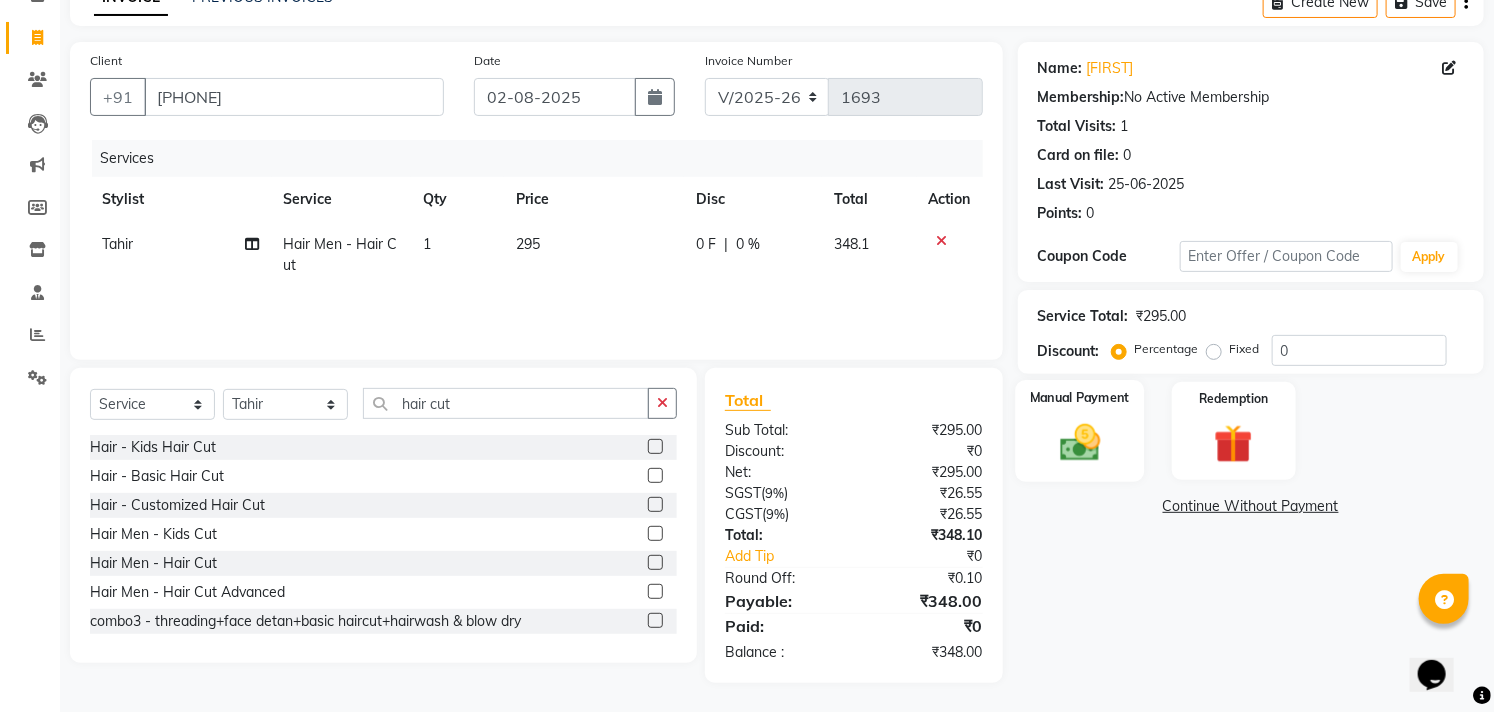click 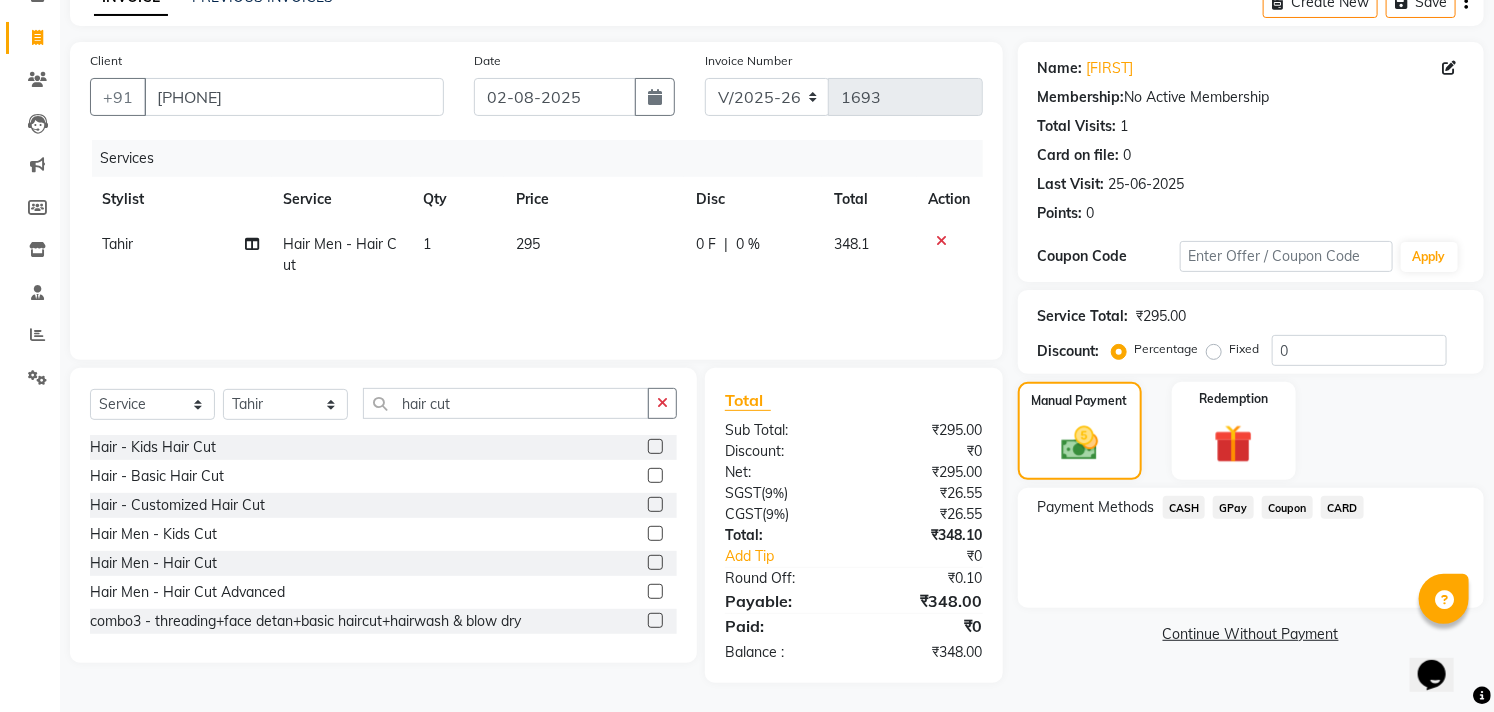 click on "GPay" 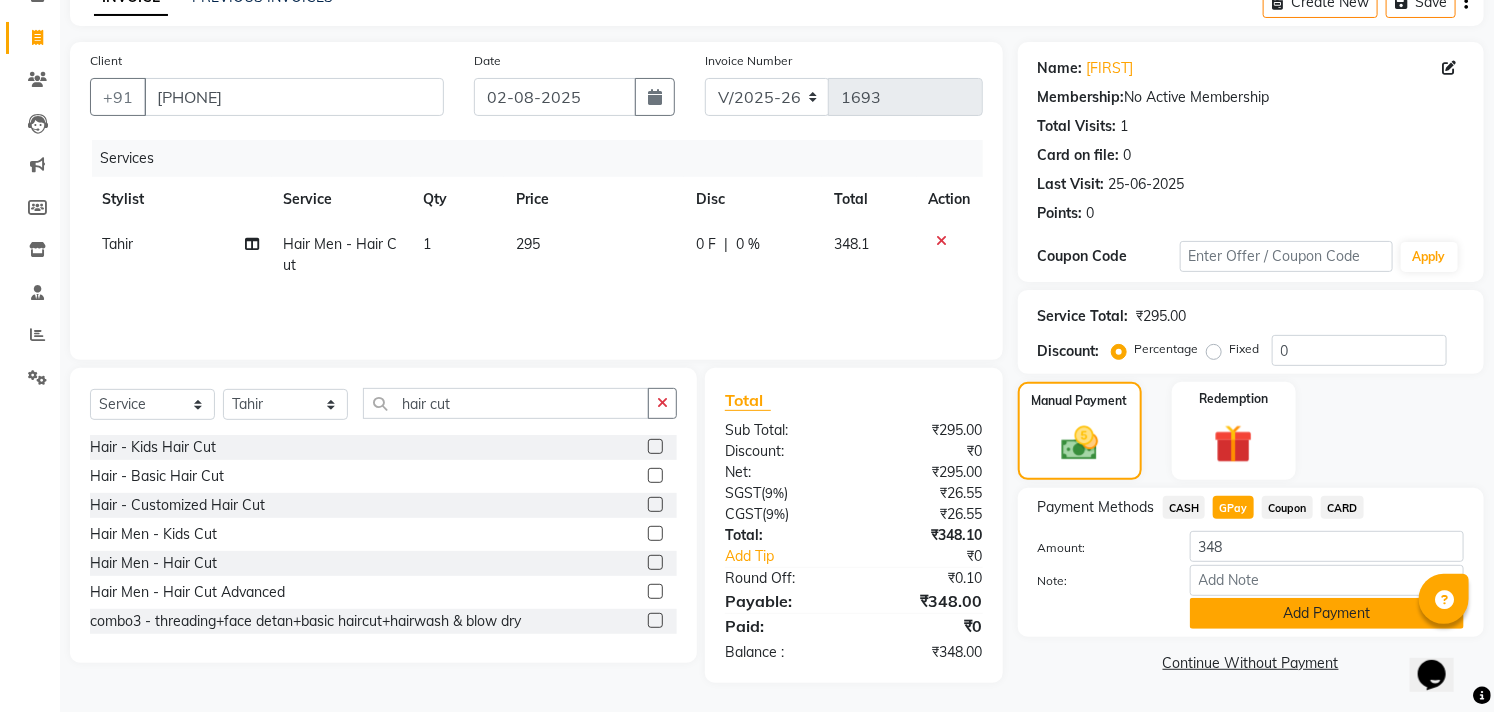 click on "Add Payment" 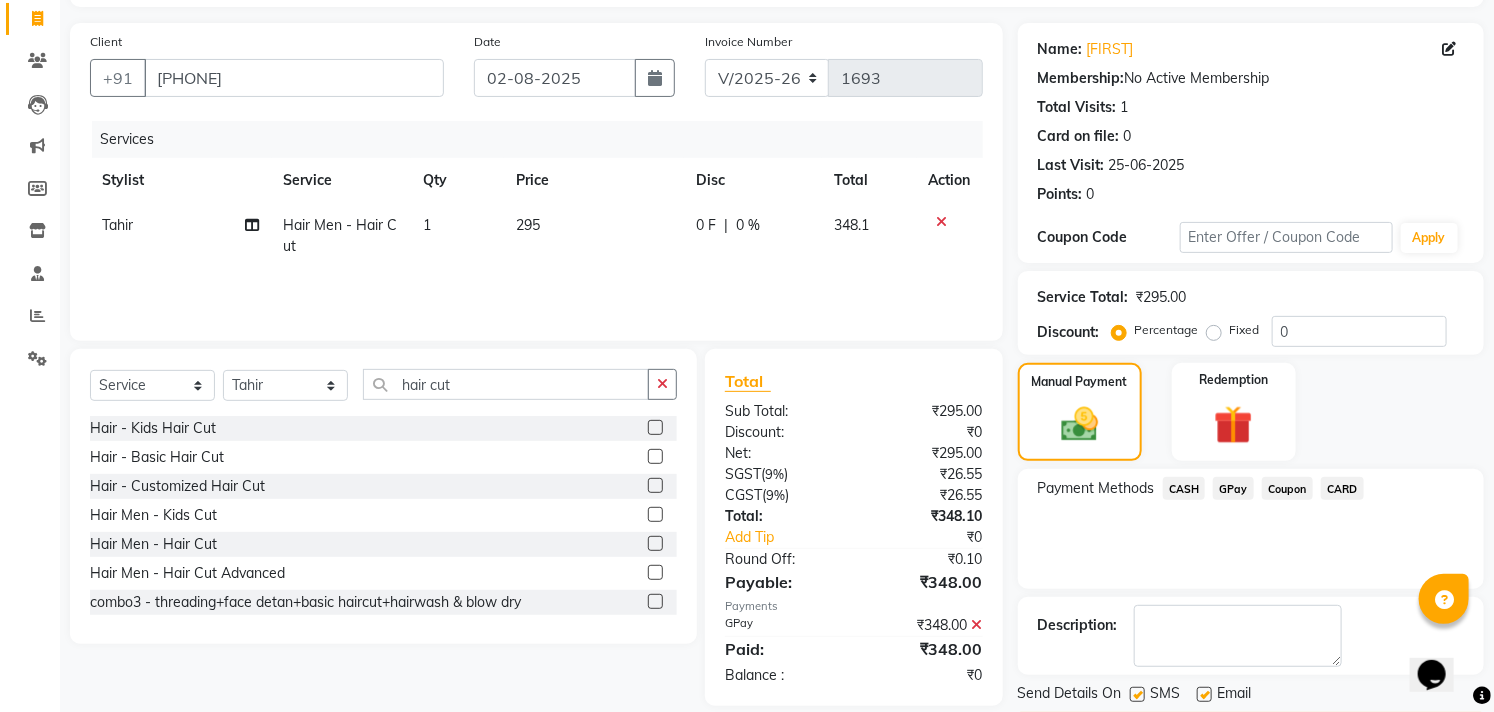 scroll, scrollTop: 187, scrollLeft: 0, axis: vertical 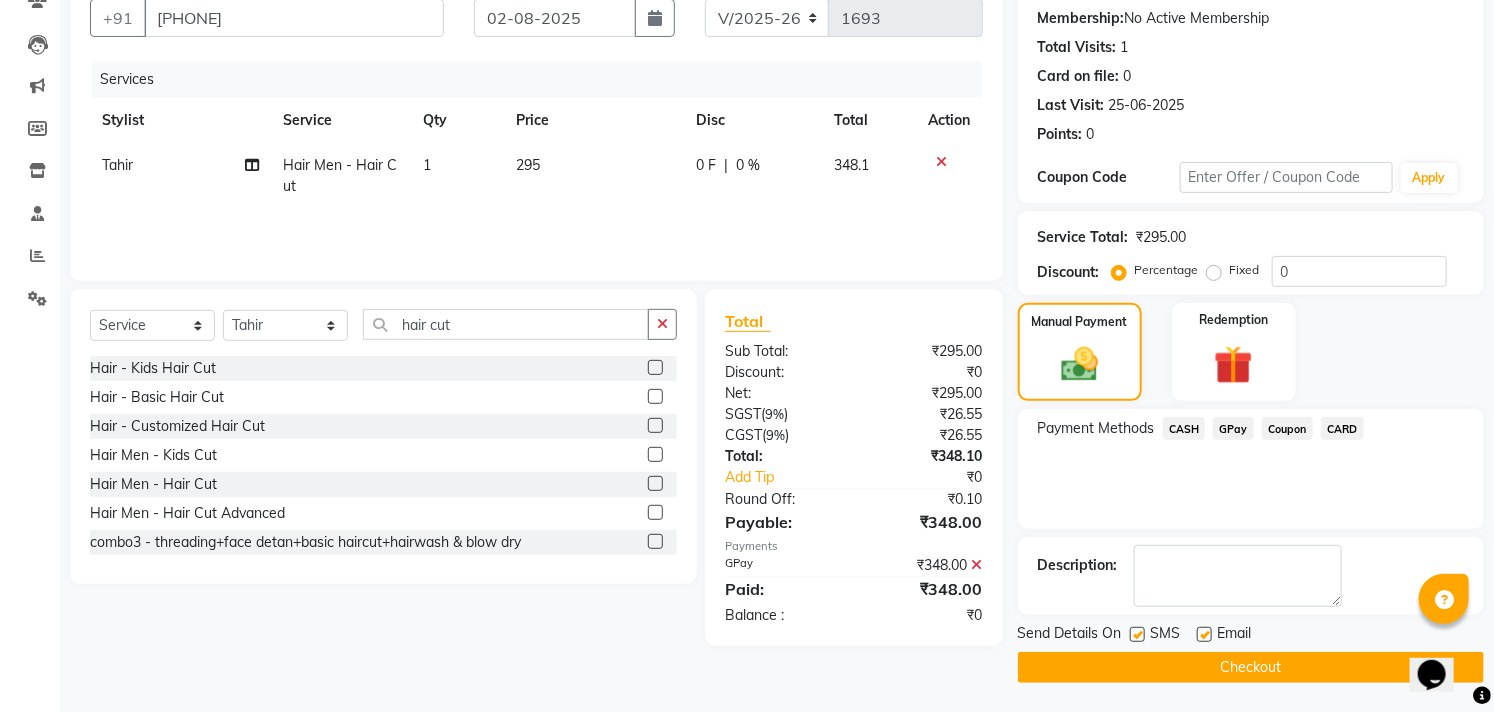 click 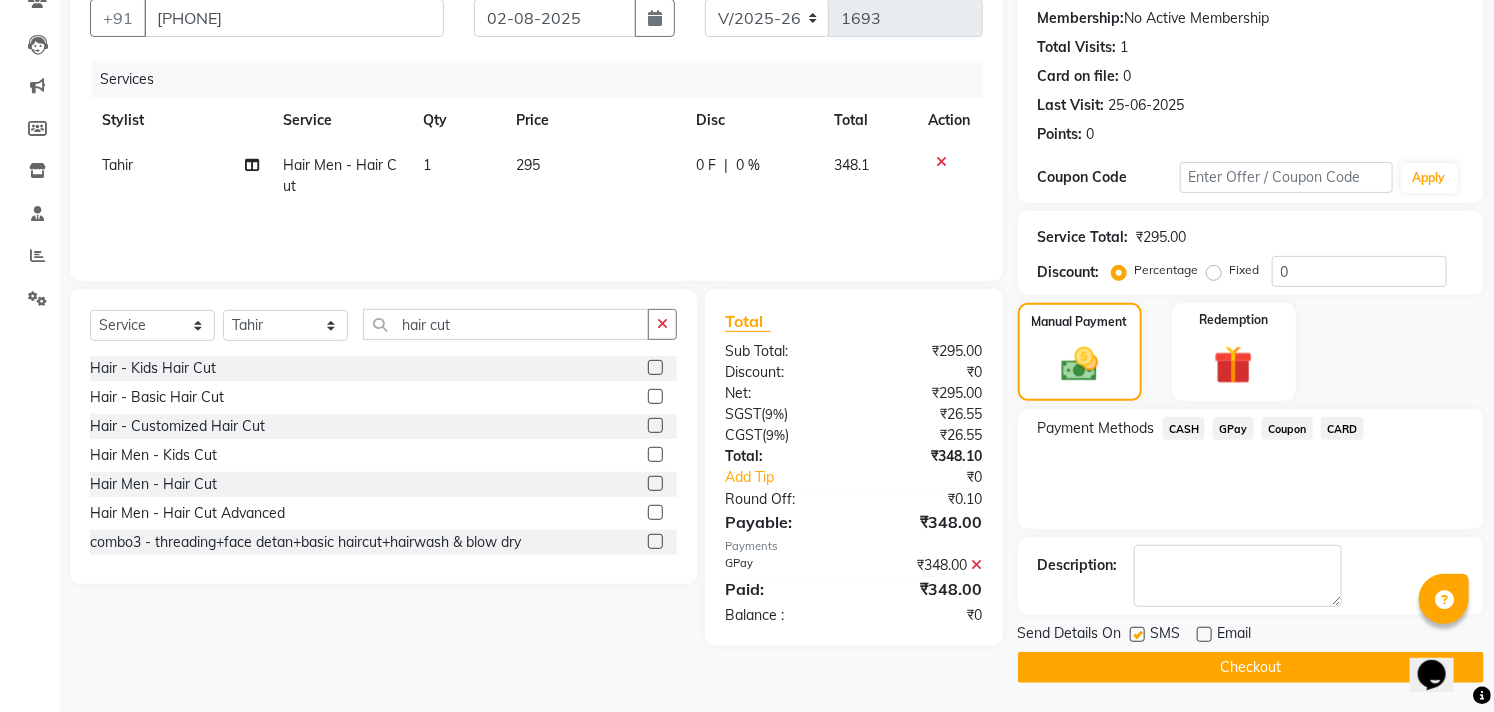 click 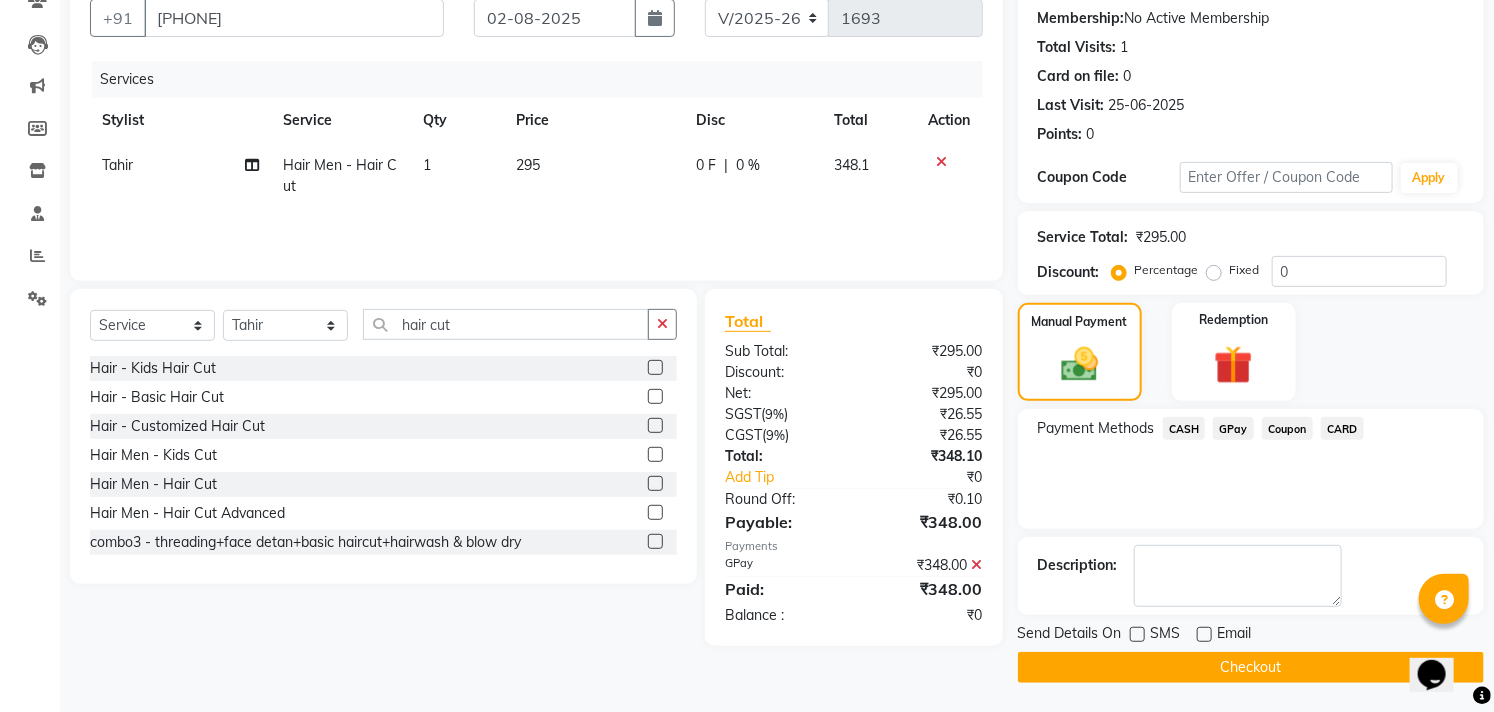 click on "INVOICE PREVIOUS INVOICES Create New   Save  Client +[COUNTRY_CODE] [PHONE] Date [DATE] Invoice Number V/[YEAR] V/[YEAR]-[YEAR] [NUMBER] Services Stylist Service Qty Price Disc Total Action [FIRST] Hair Men - Hair Cut 1 [PRICE] 0 F | 0 % [PRICE] Select  Service  Product  Membership  Package Voucher Prepaid Gift Card  Select Stylist [FIRST] [FIRST] [FIRST] [FIRST] [FIRST] [FIRST] [FIRST] [FIRST] [FIRST] [FIRST] [FIRST] [FIRST] Hair - Kids Hair Cut  Hair - Basic Hair Cut  Hair - Customized Hair Cut  Hair Men - Kids Cut  Hair Men - Hair Cut  Hair Men - Hair Cut Advanced  combo[NUMBER] - threading+face detan+basic haircut+hairwash & blow dry  combo[NUMBER] - threading+ face detan + vit c cleanup + basic hair cut  combo [NUMBER] - creative hair cut+ hairspa / global colour / root touch up  Men combo [NUMBER]Hair cut+Shvae/Beard Trim+ Head Massage  hair cut+shave/beard trim +head massage  Mens Combo [NUMBER]-  Hair Cut +Beard trim /shave +Hair Spa  Mens combo[NUMBER] - Hair Cut+Shave/Beard trim+Detan  Combo Men [NUMBER] - Hair Cut+Beard Trim  Hair cut [FIRST]  Total Sub Total: )" 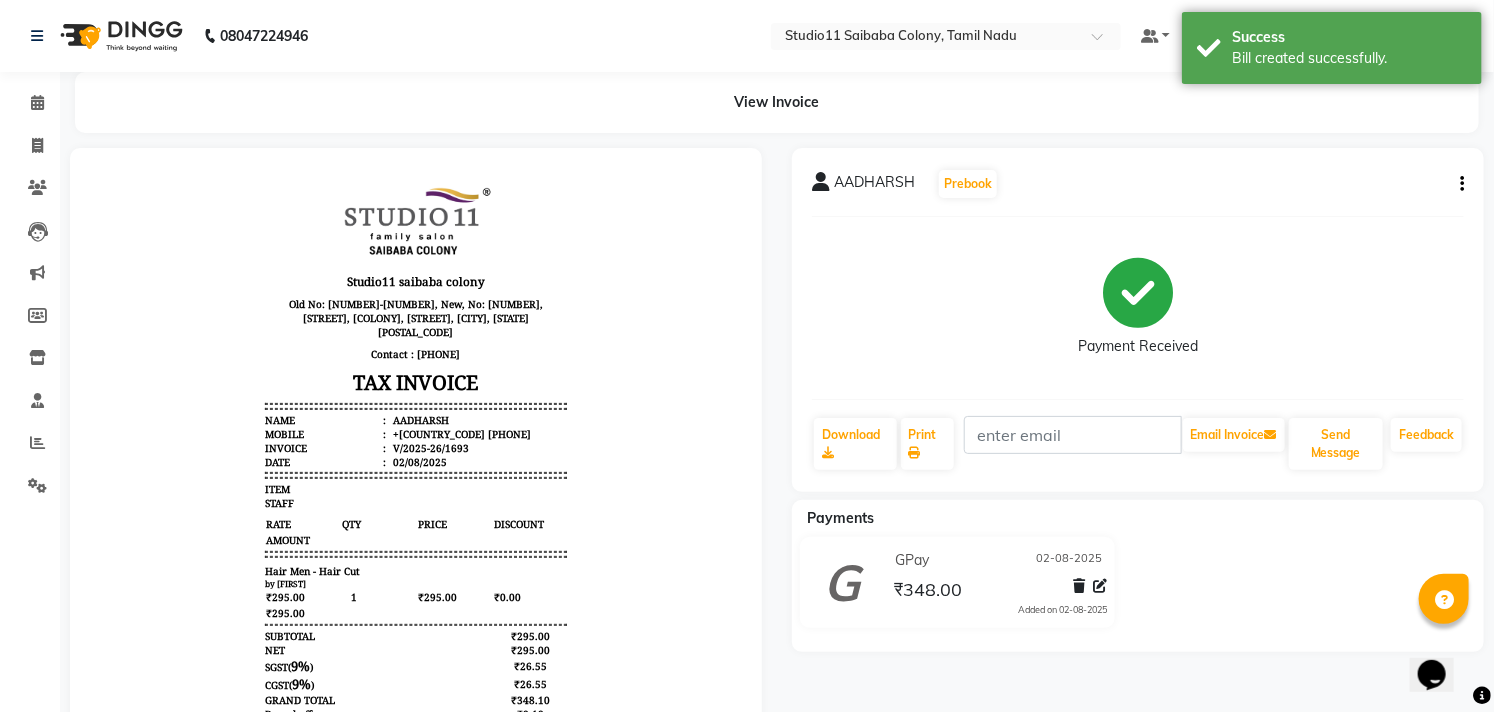 scroll, scrollTop: 0, scrollLeft: 0, axis: both 